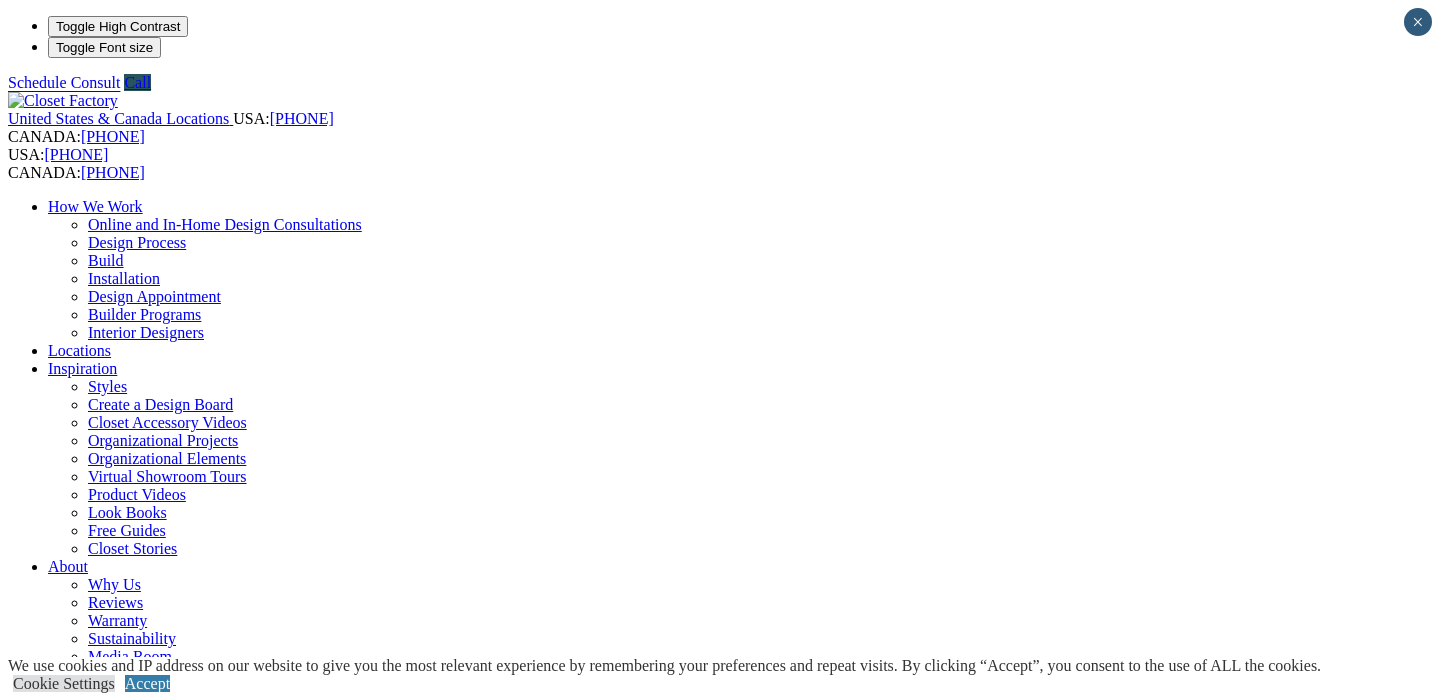 scroll, scrollTop: 0, scrollLeft: 0, axis: both 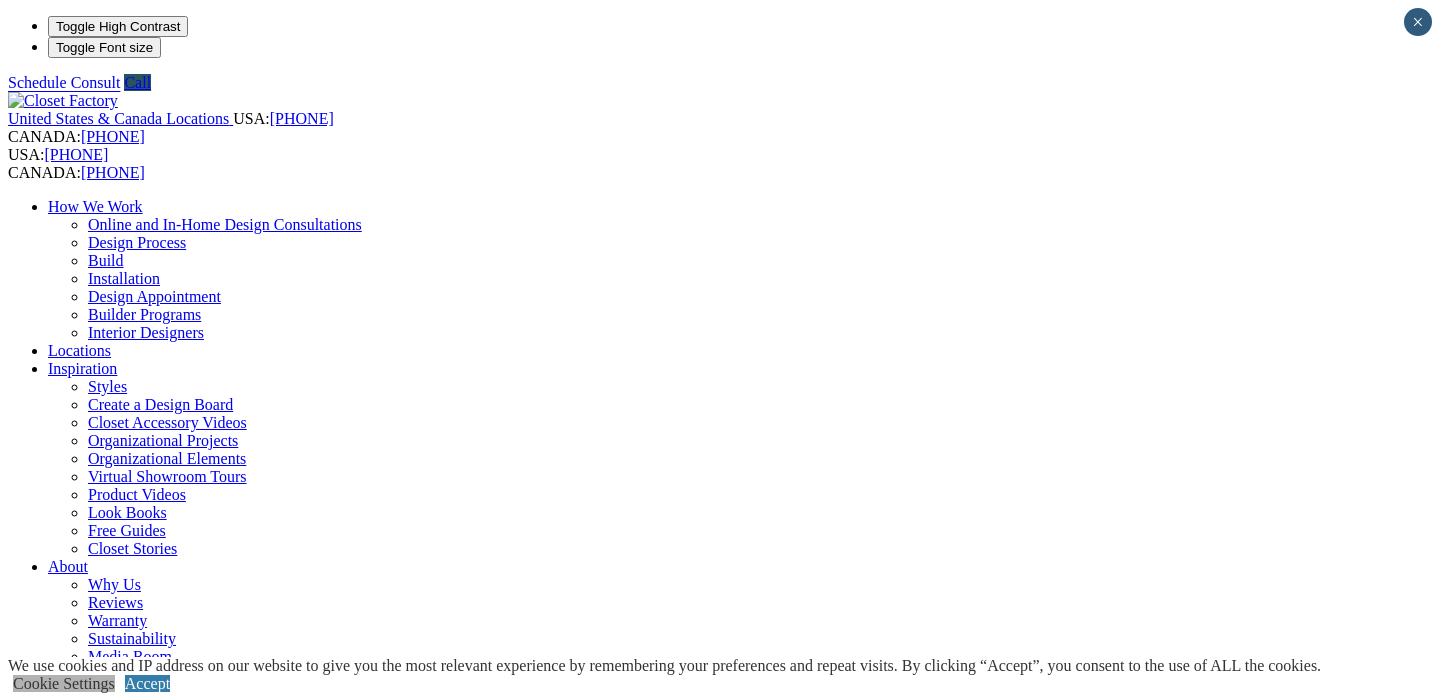 click on "Cookie Settings" at bounding box center (64, 683) 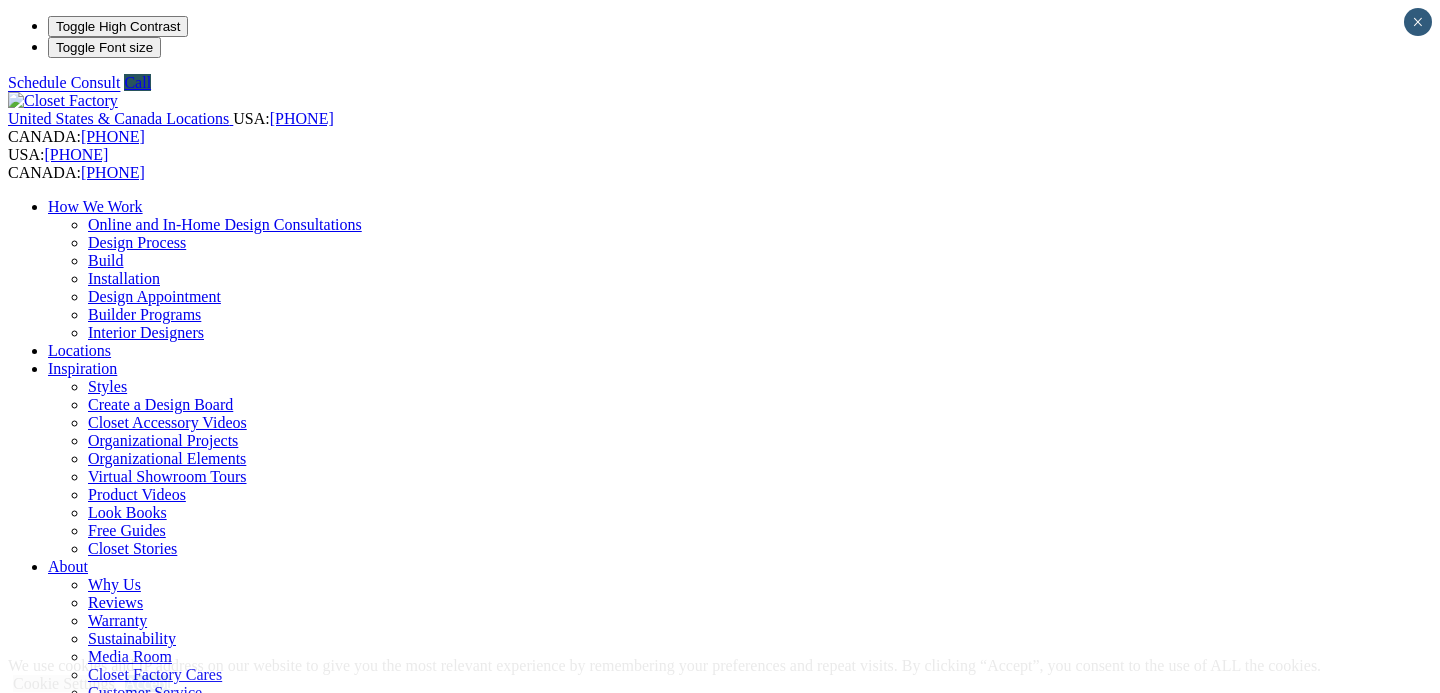 click on "Others" at bounding box center (53, 50690) 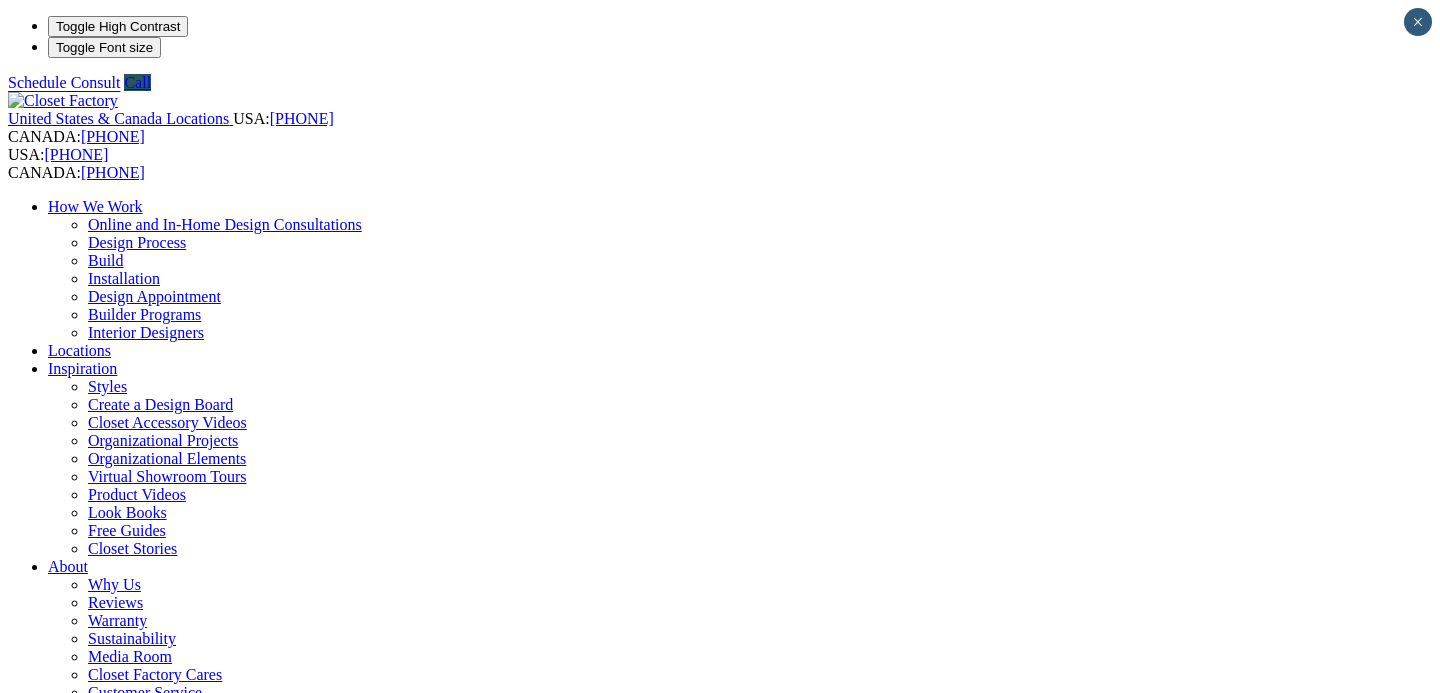 click on "CLOSE (X)" at bounding box center [46, 1853] 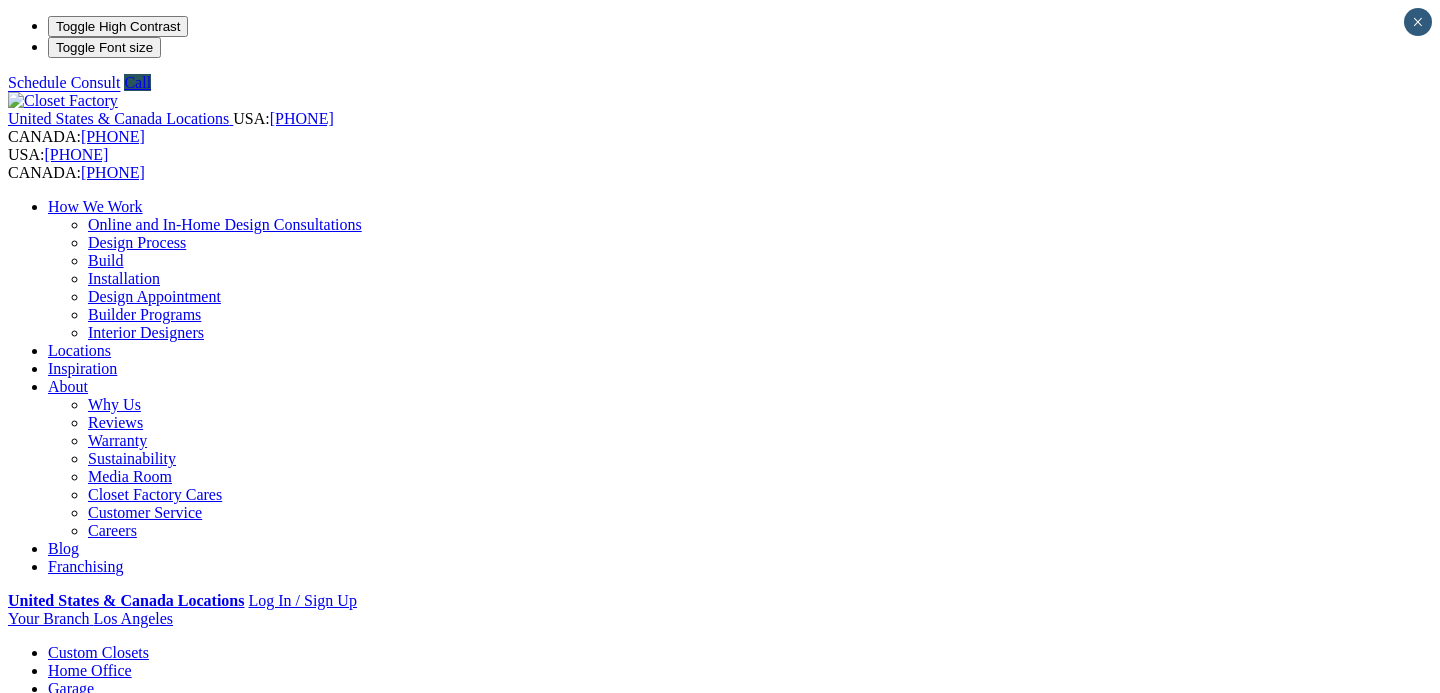 click on "Next Slide" at bounding box center [720, 1645] 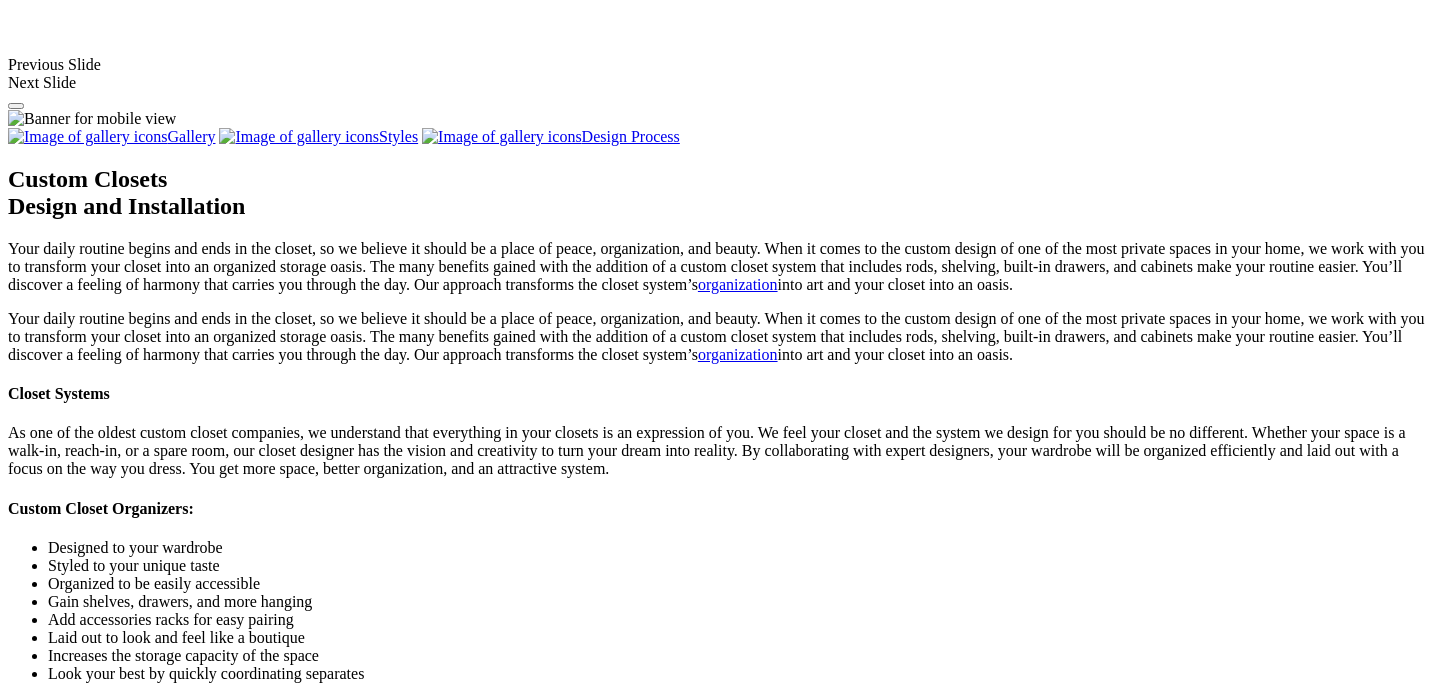 scroll, scrollTop: 1575, scrollLeft: 0, axis: vertical 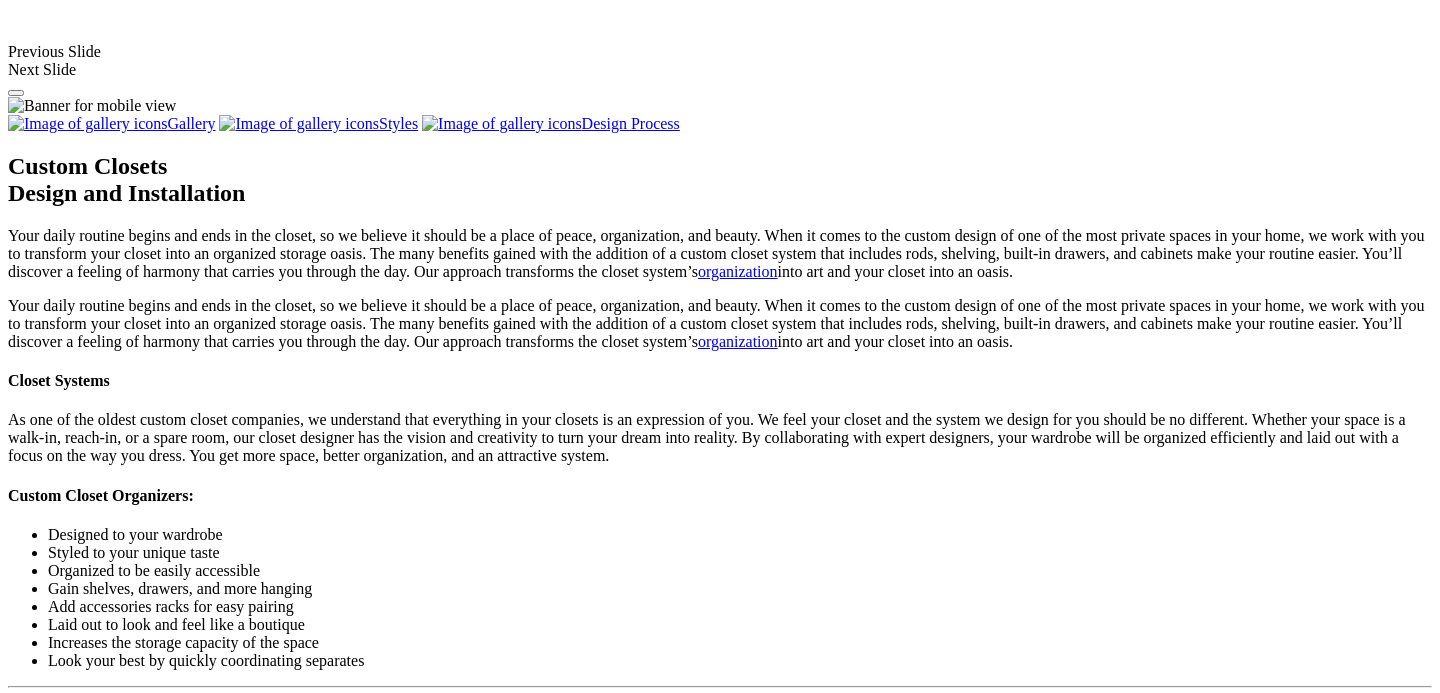 click at bounding box center (120, 1572) 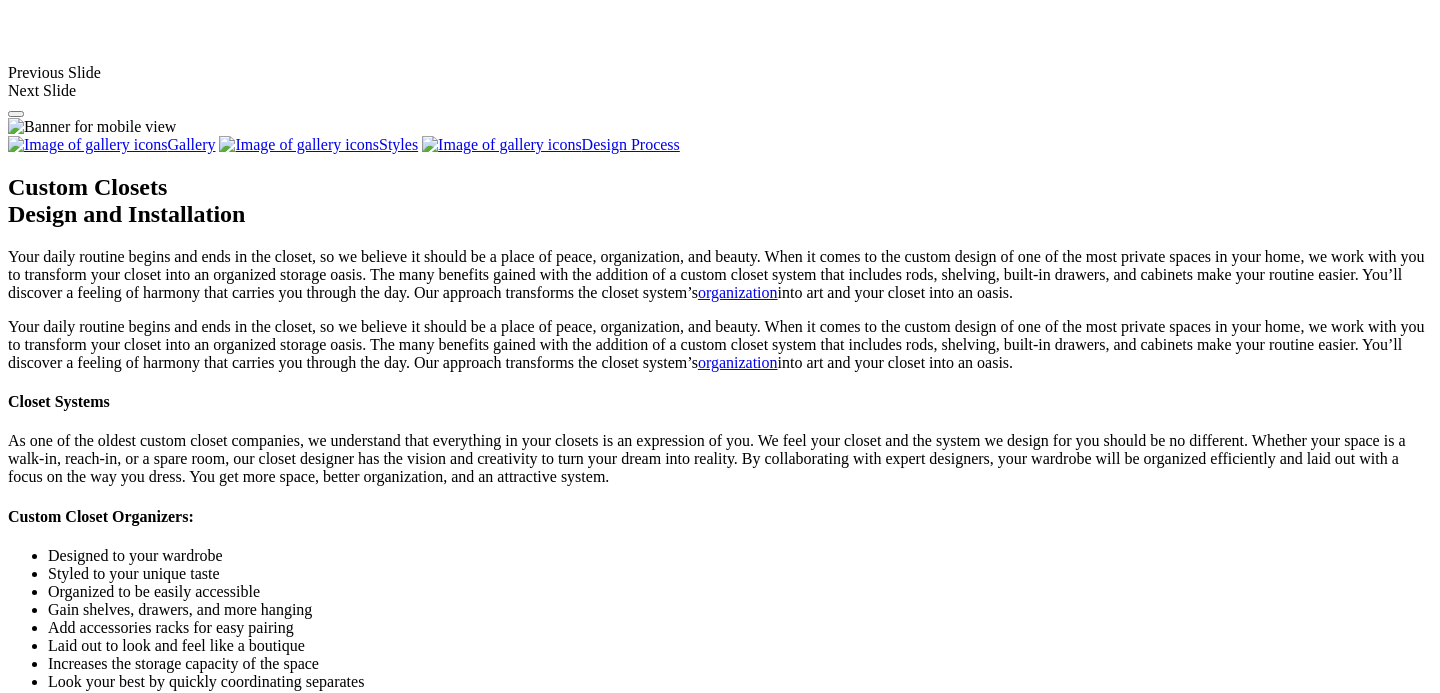 scroll, scrollTop: 1552, scrollLeft: 0, axis: vertical 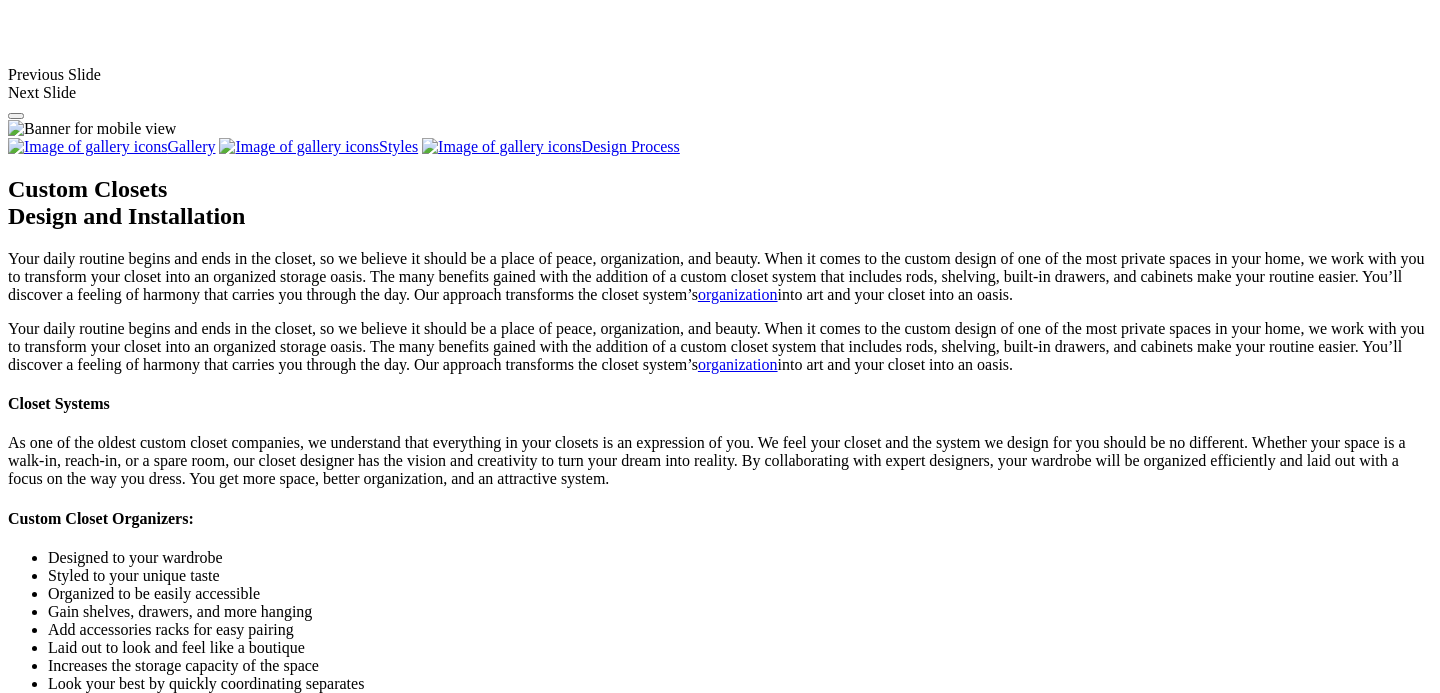 click on "Schedule a Free Consult" at bounding box center (86, -524) 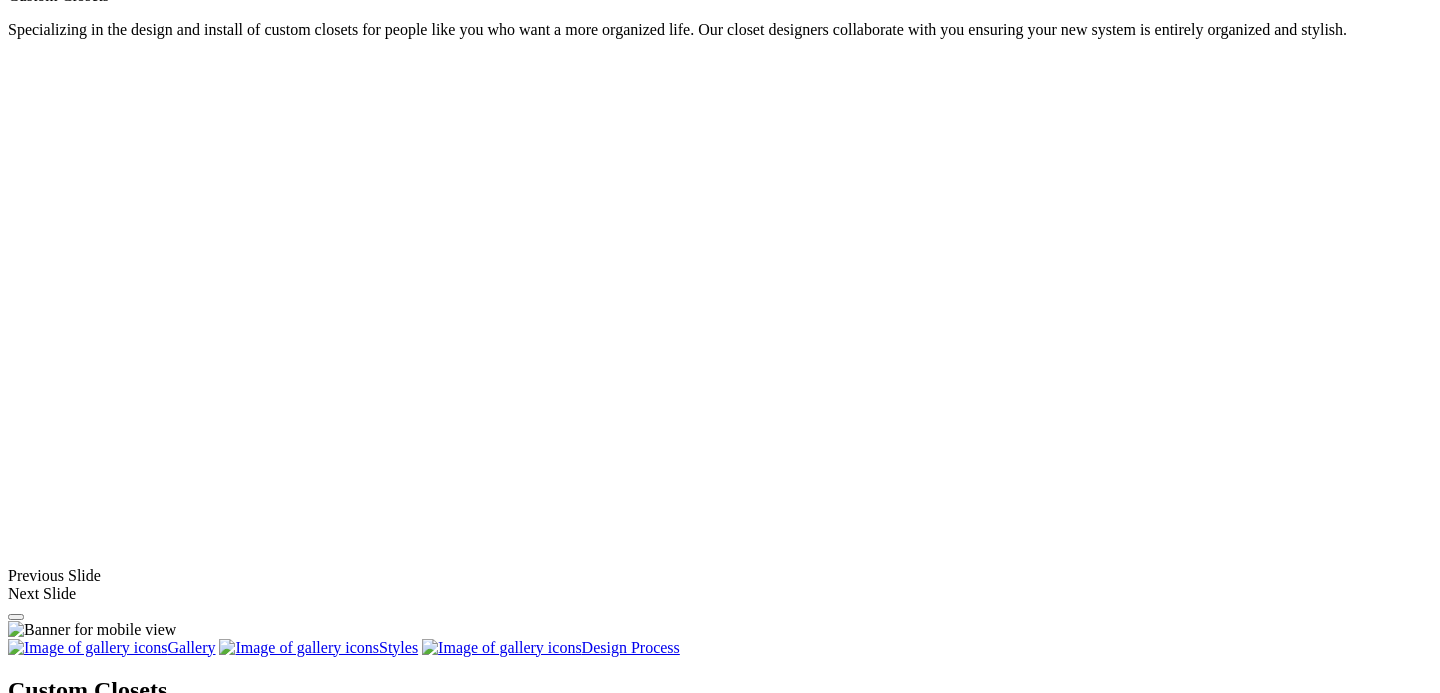 click on "Custom Closets
Specializing in the design and install of custom closets for people like you who want a more organized life. Our closet designers collaborate with you ensuring your new system is entirely organized and stylish.
Walk-in and Reach-in Closet Design
Every project we design is a one-of-a-kind space based on your exact needs, style, and budget.
Boutique Style Dressing Rooms
We collaborate to bring your vision to life by fusing form and function to create the art of organization.
Custom Closets
We specialize in designing custom closets for people like you who want a more organized life.
Walk-in and Reach-in Closet Design
Every project we design is a one-of-a-kind space based on your exact needs, style, and budget.
Boutique Style Dressing Rooms
We collaborate to bring your vision to life by fusing form and function to create the art of organization.
Custom Closets
We specialize in designing custom closets for people like you who want a more organized life.
Previous Slide" at bounding box center [720, 24488] 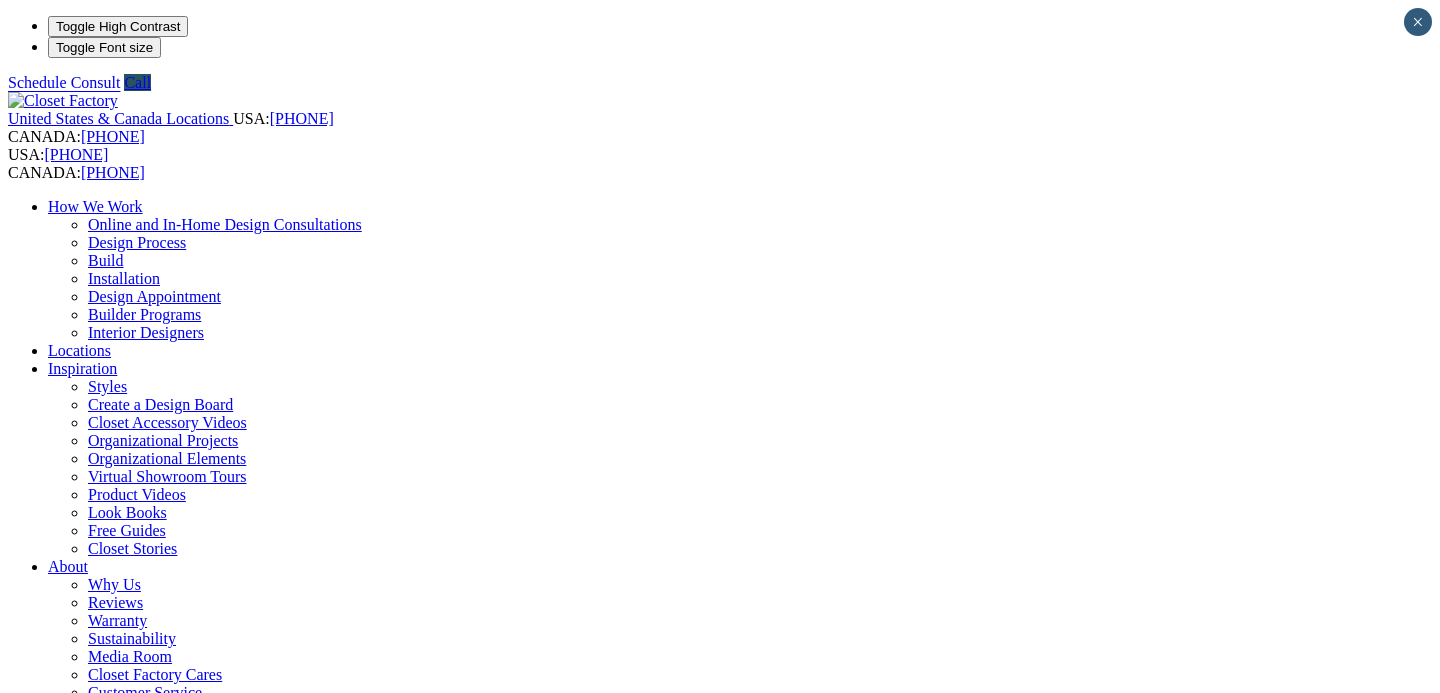 scroll, scrollTop: 0, scrollLeft: 0, axis: both 